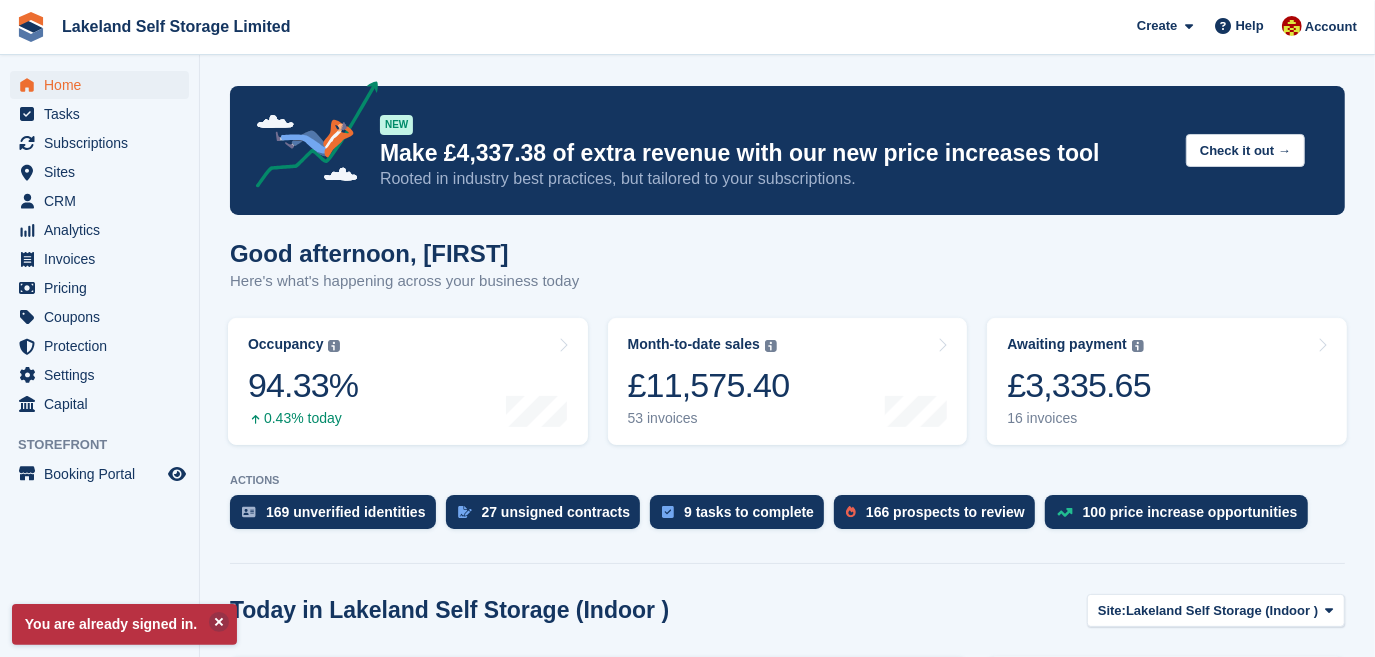 scroll, scrollTop: 363, scrollLeft: 0, axis: vertical 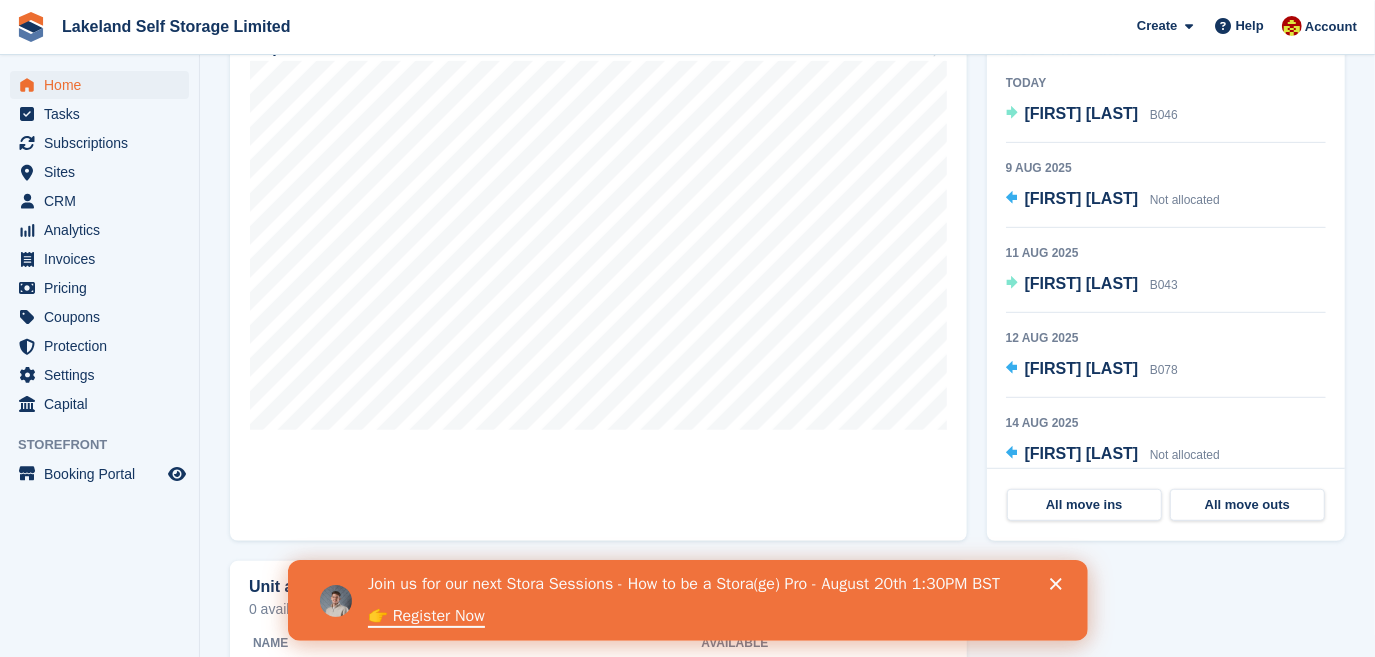 click 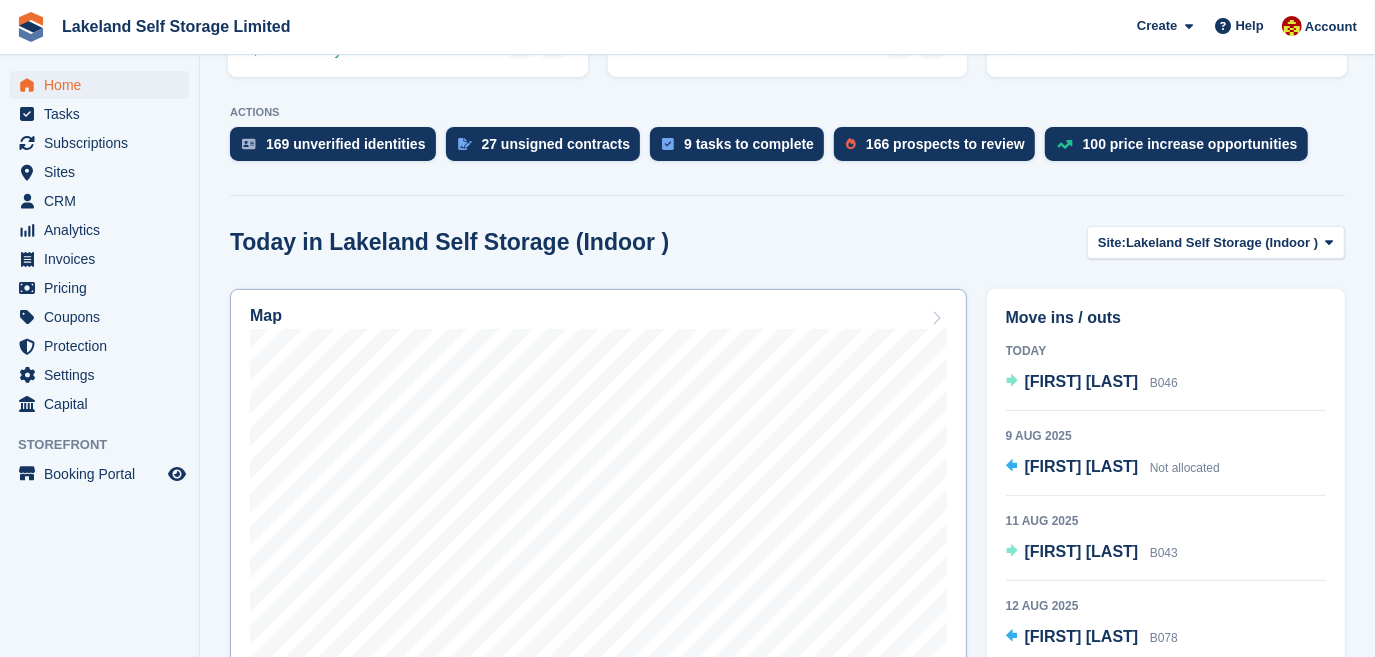 scroll, scrollTop: 363, scrollLeft: 0, axis: vertical 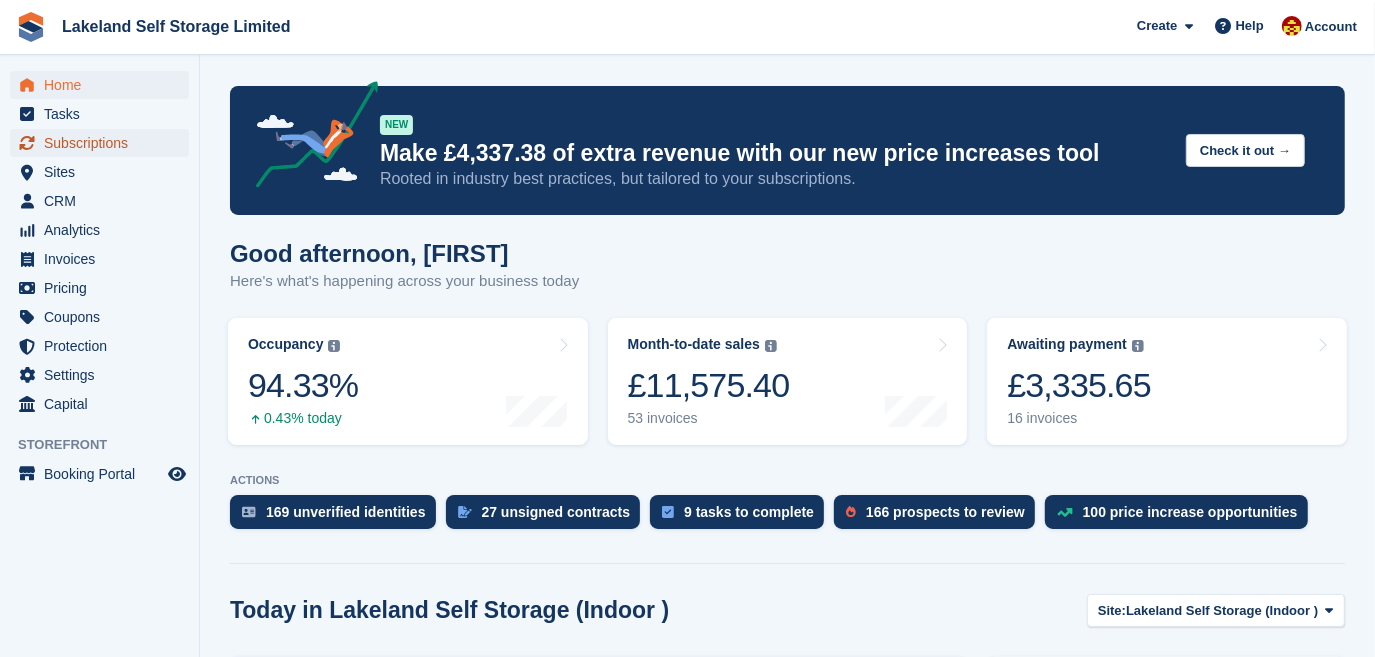 click on "Subscriptions" at bounding box center (104, 143) 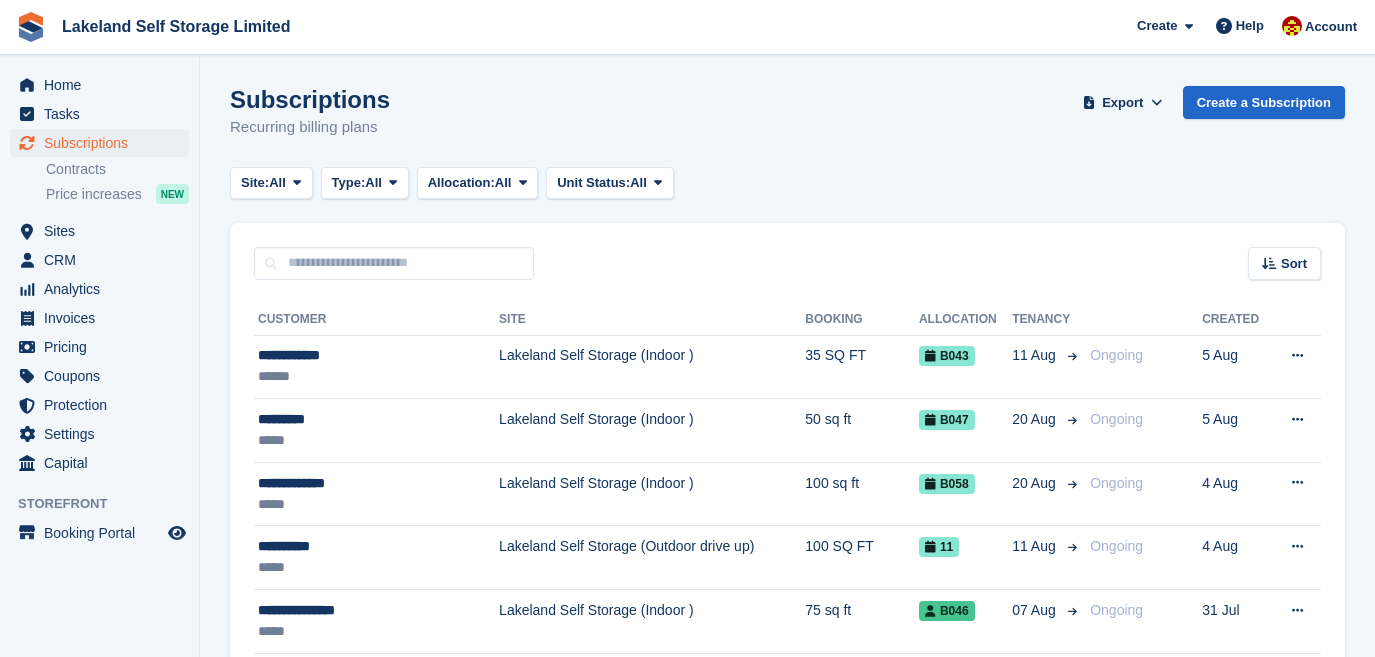 scroll, scrollTop: 0, scrollLeft: 0, axis: both 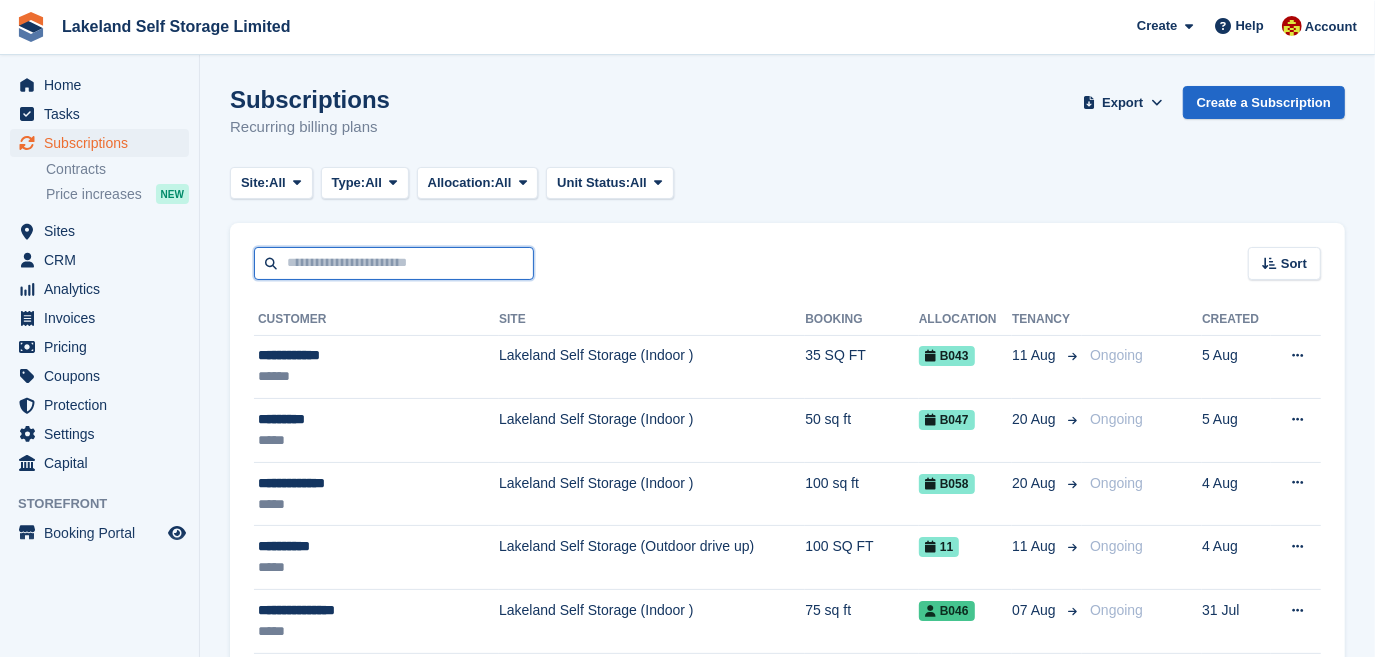 click at bounding box center [394, 263] 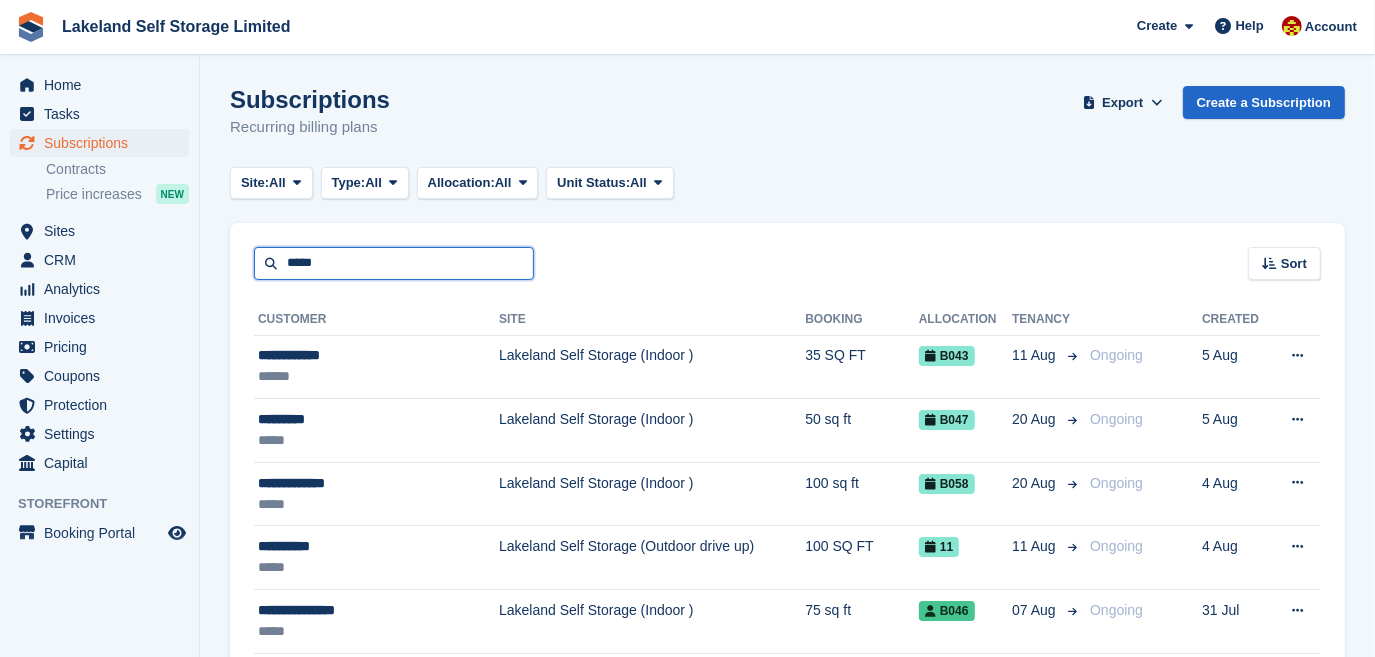 type on "*****" 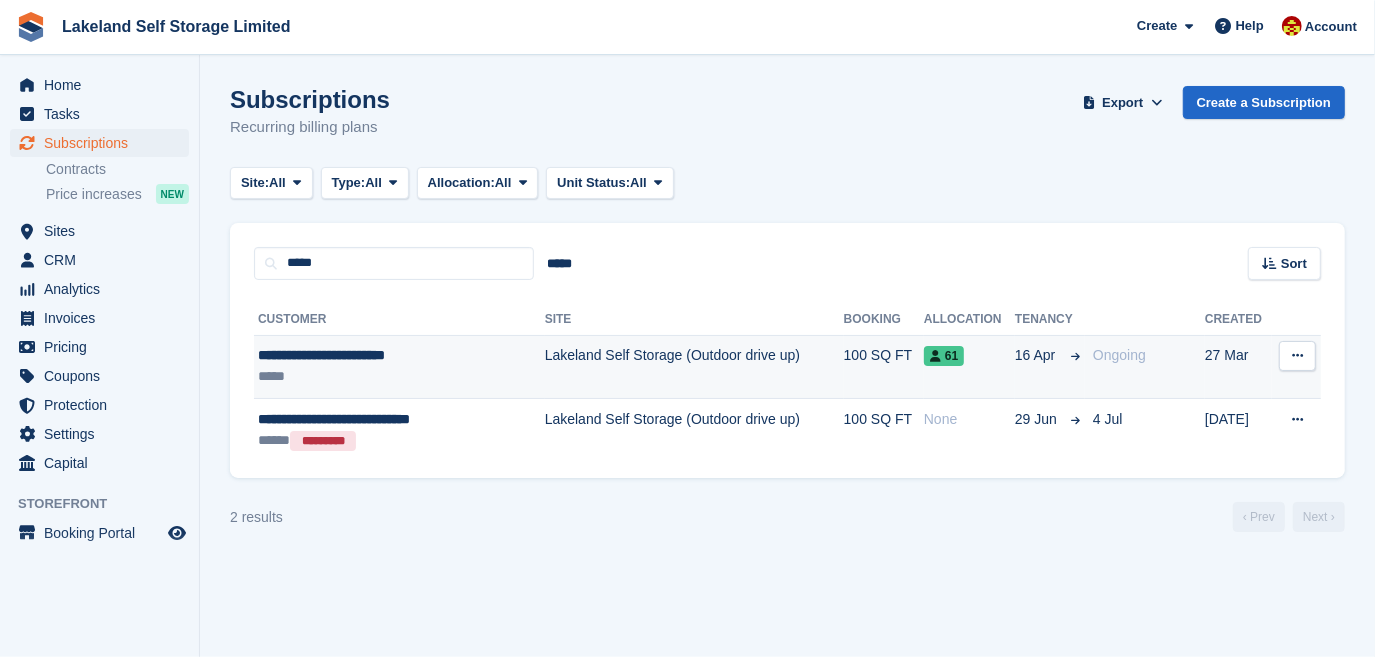 click on "Lakeland Self Storage (Outdoor drive up)" at bounding box center [694, 367] 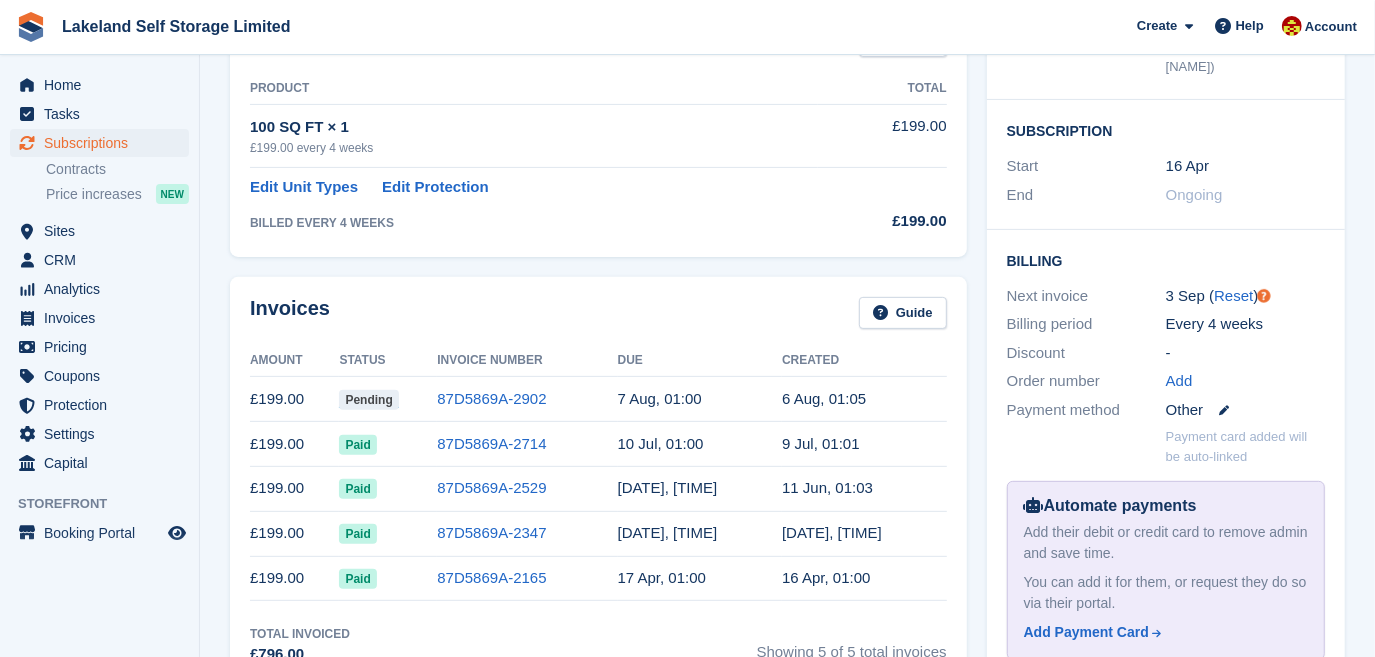 scroll, scrollTop: 454, scrollLeft: 0, axis: vertical 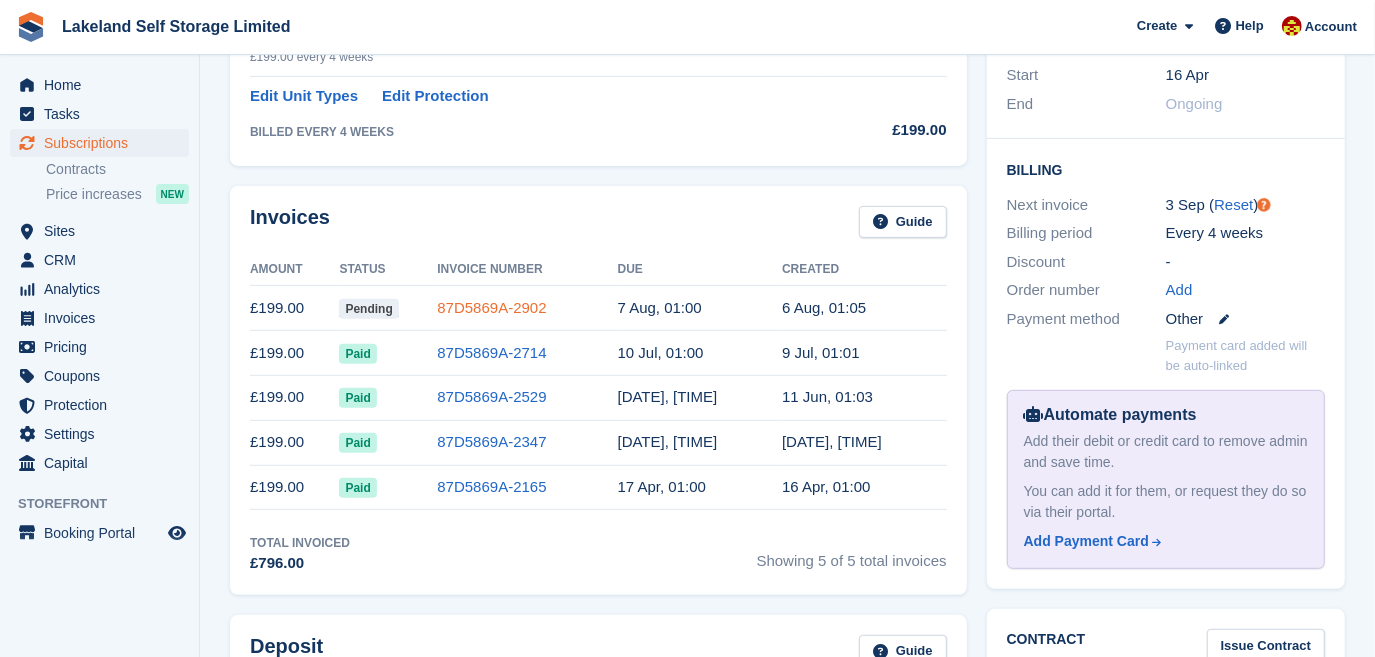 click on "87D5869A-2902" at bounding box center (491, 307) 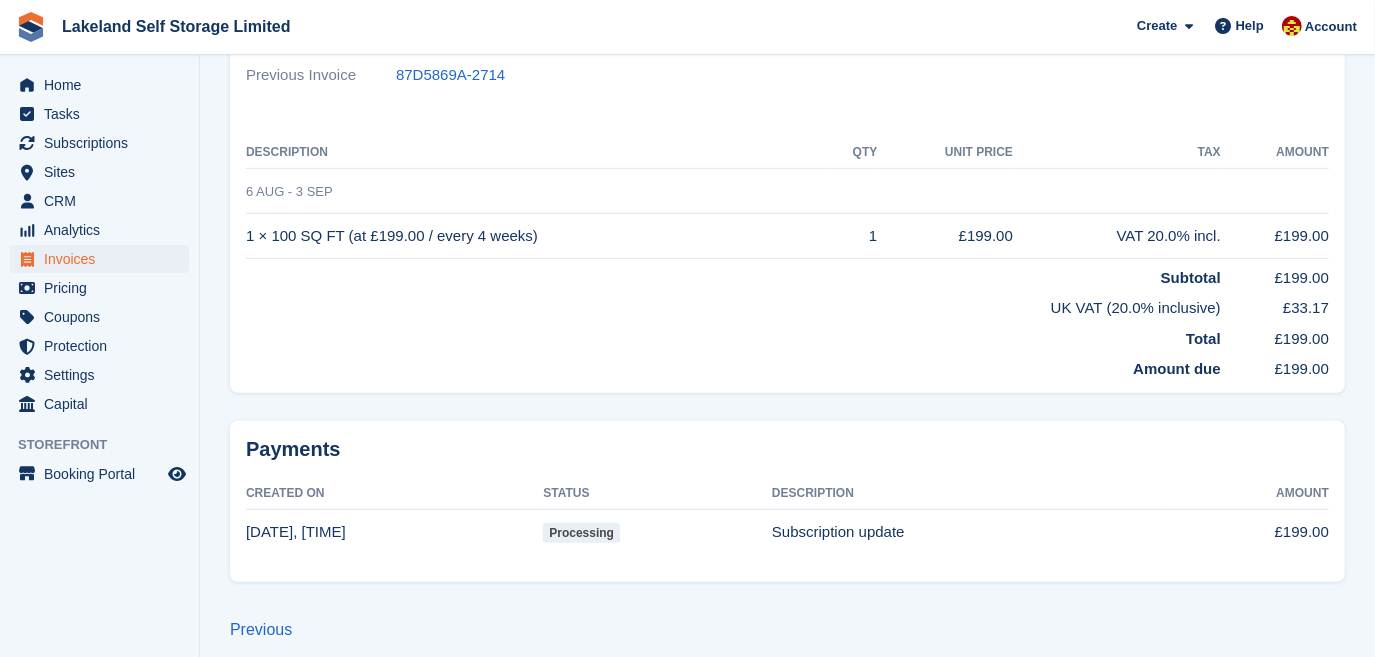 scroll, scrollTop: 0, scrollLeft: 0, axis: both 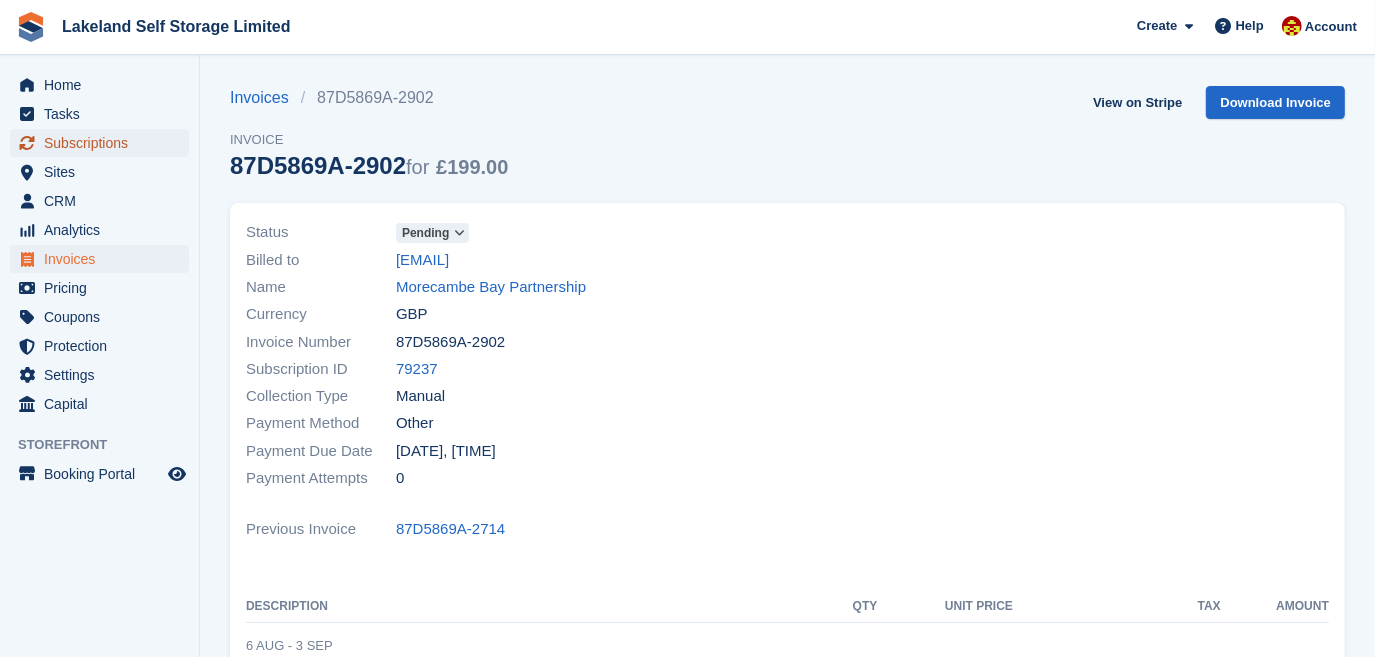 click on "Subscriptions" at bounding box center [104, 143] 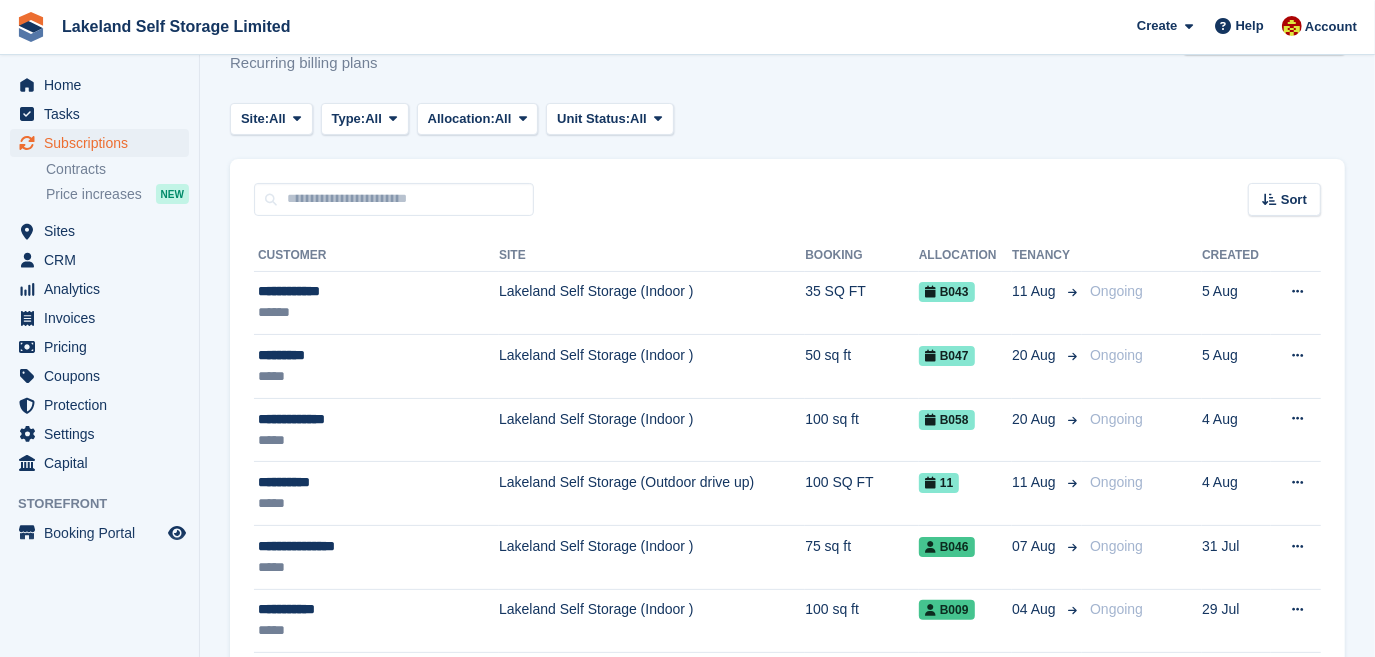 scroll, scrollTop: 181, scrollLeft: 0, axis: vertical 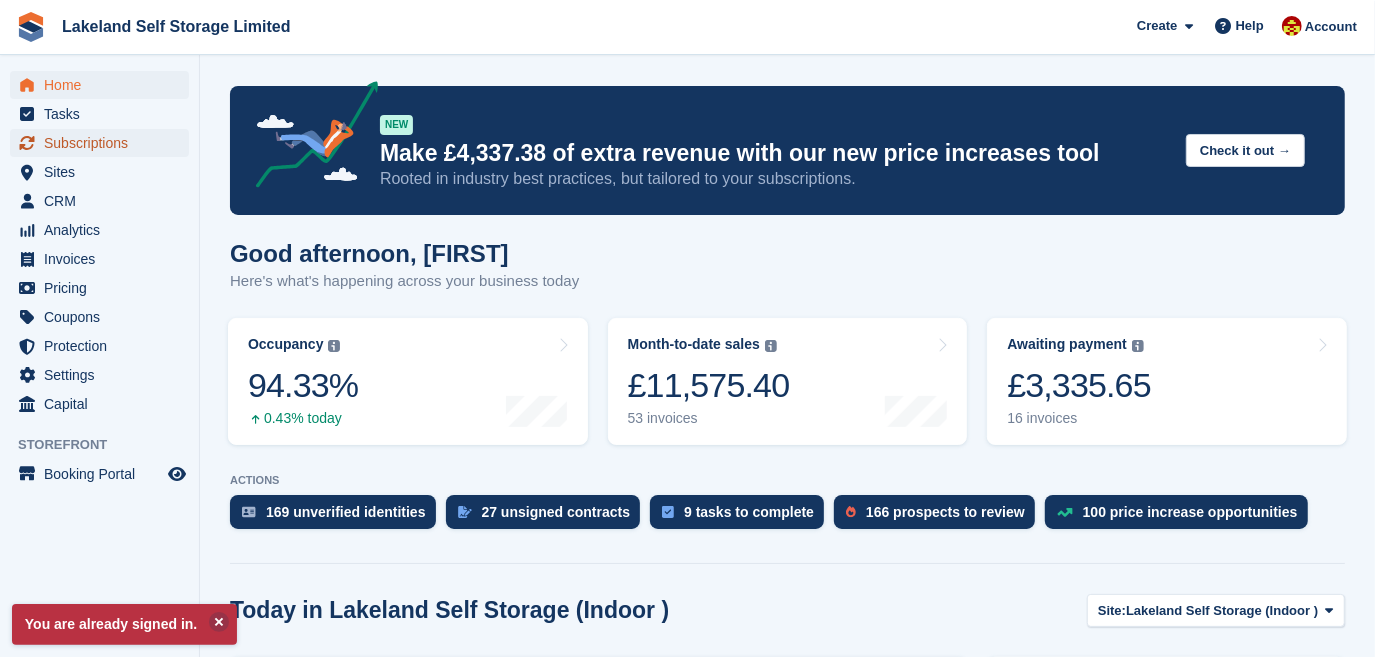 click on "Subscriptions" at bounding box center (104, 143) 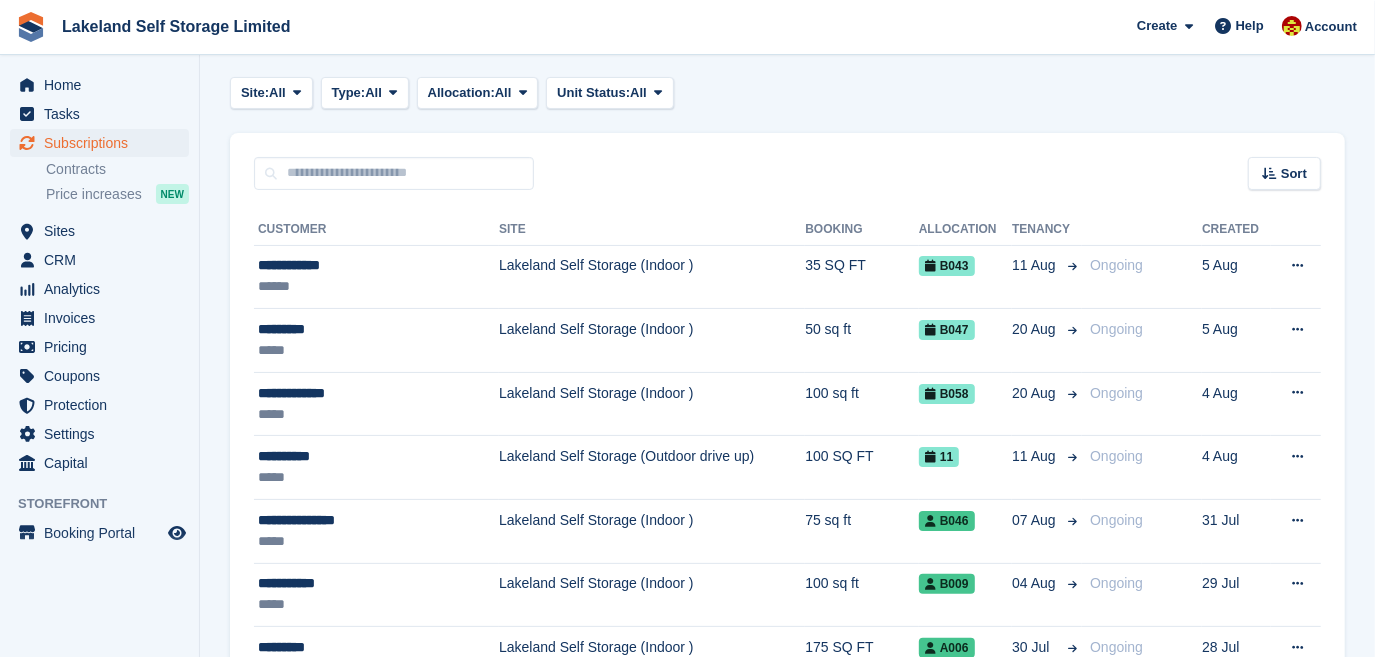 scroll, scrollTop: 181, scrollLeft: 0, axis: vertical 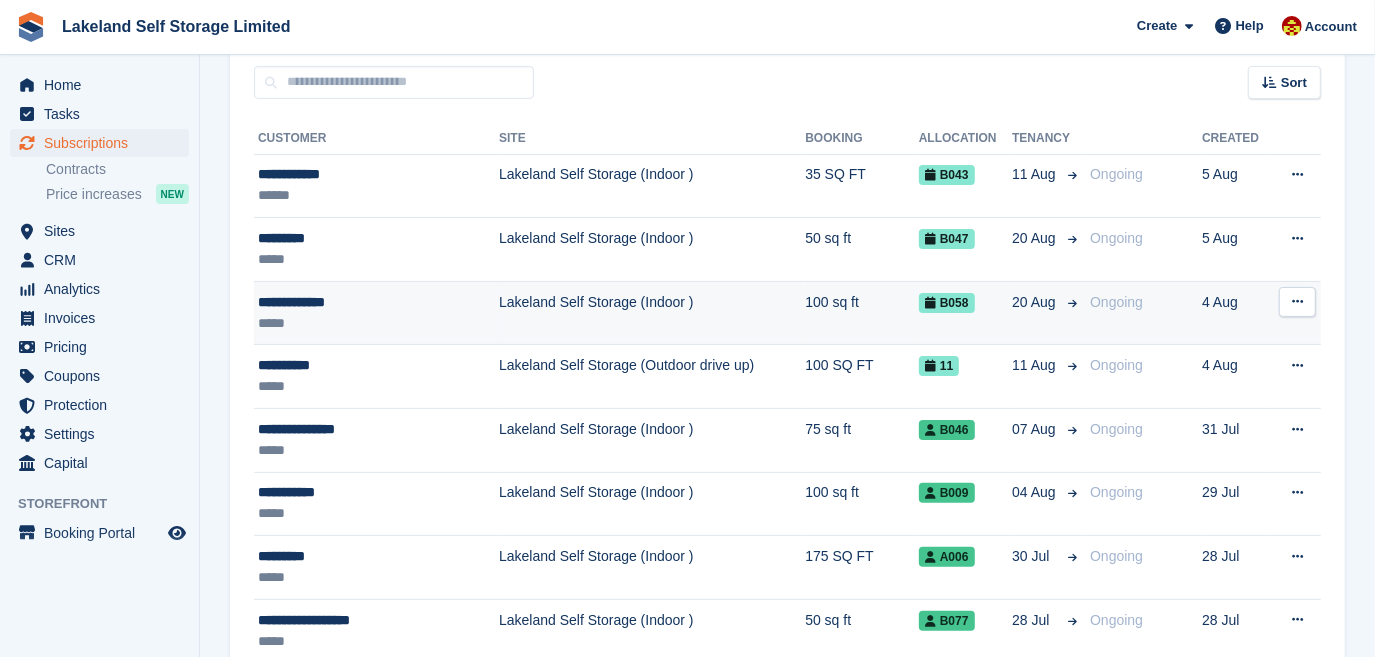 click on "Lakeland Self Storage  (Indoor )" at bounding box center [652, 313] 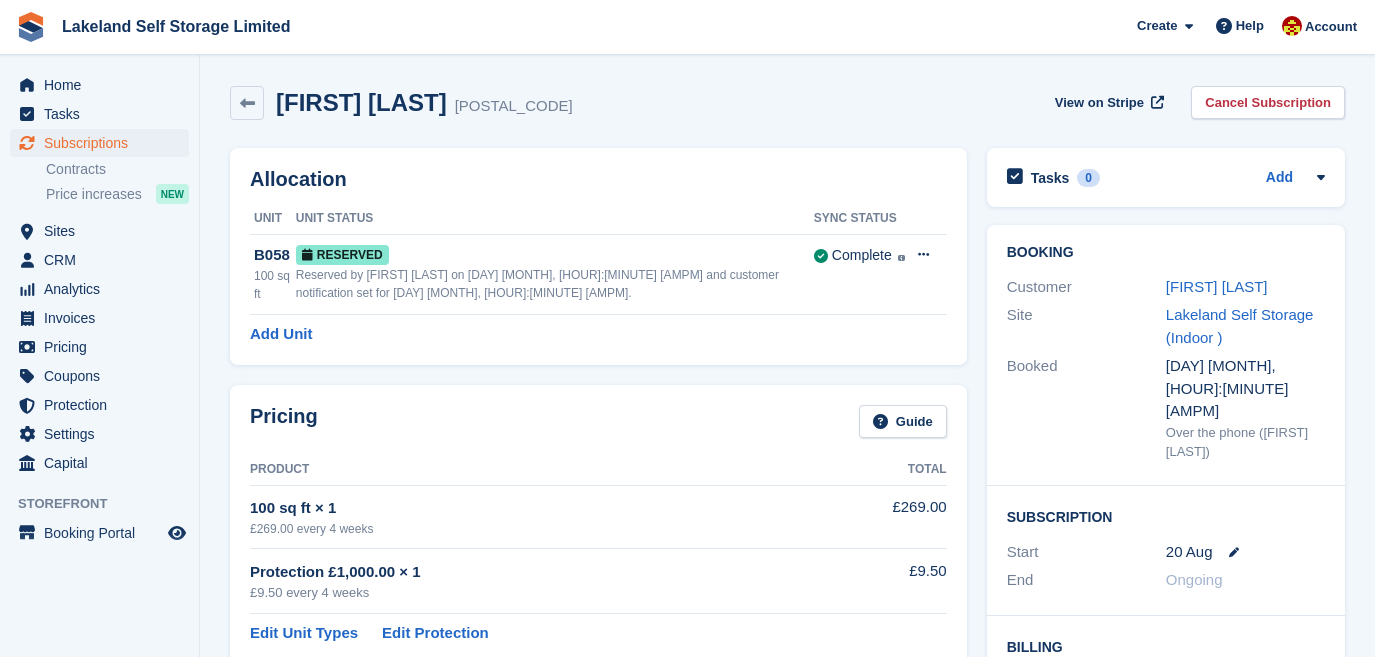 scroll, scrollTop: 0, scrollLeft: 0, axis: both 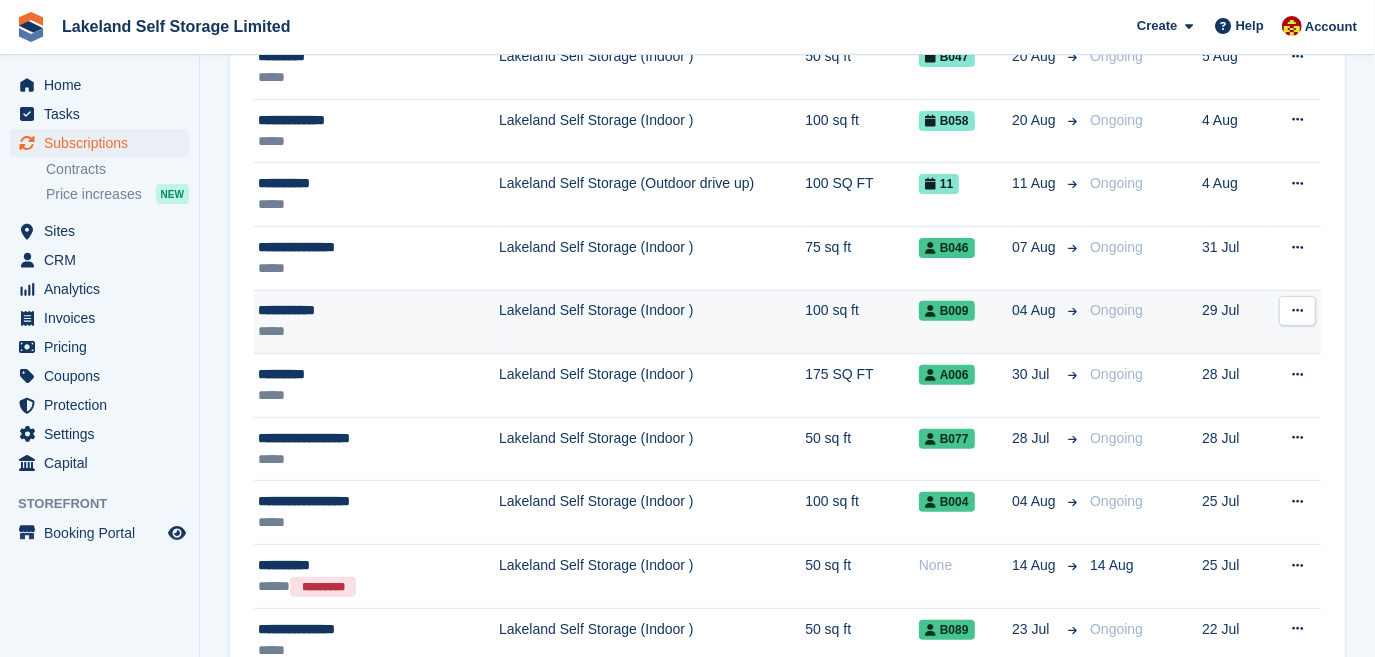 click on "Lakeland Self Storage  (Indoor )" at bounding box center [652, 322] 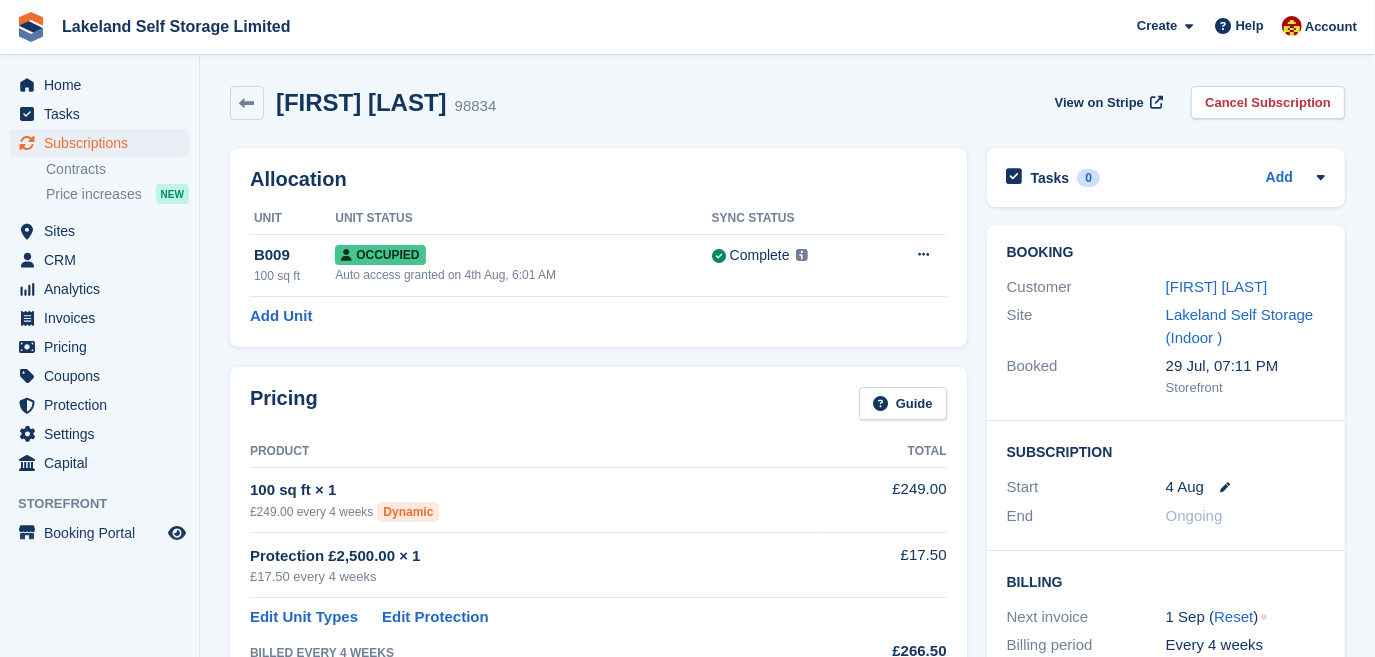 scroll, scrollTop: 0, scrollLeft: 0, axis: both 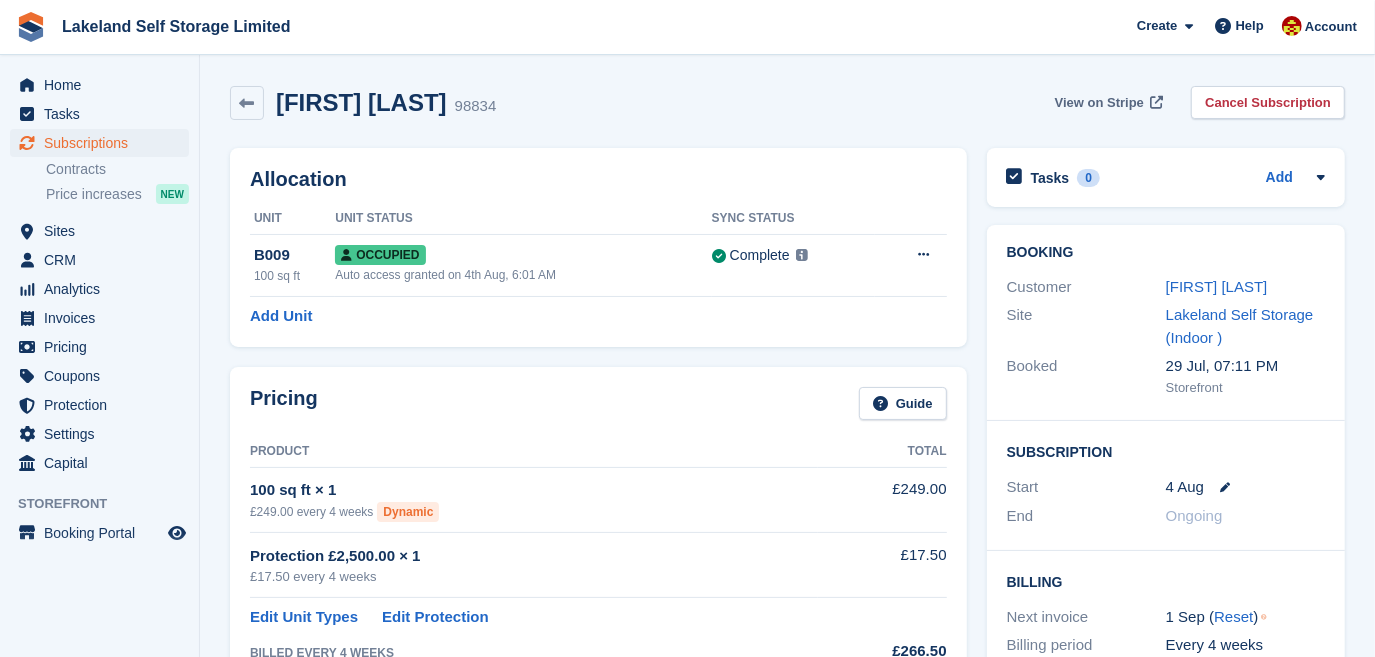 click on "View on Stripe" at bounding box center (1099, 103) 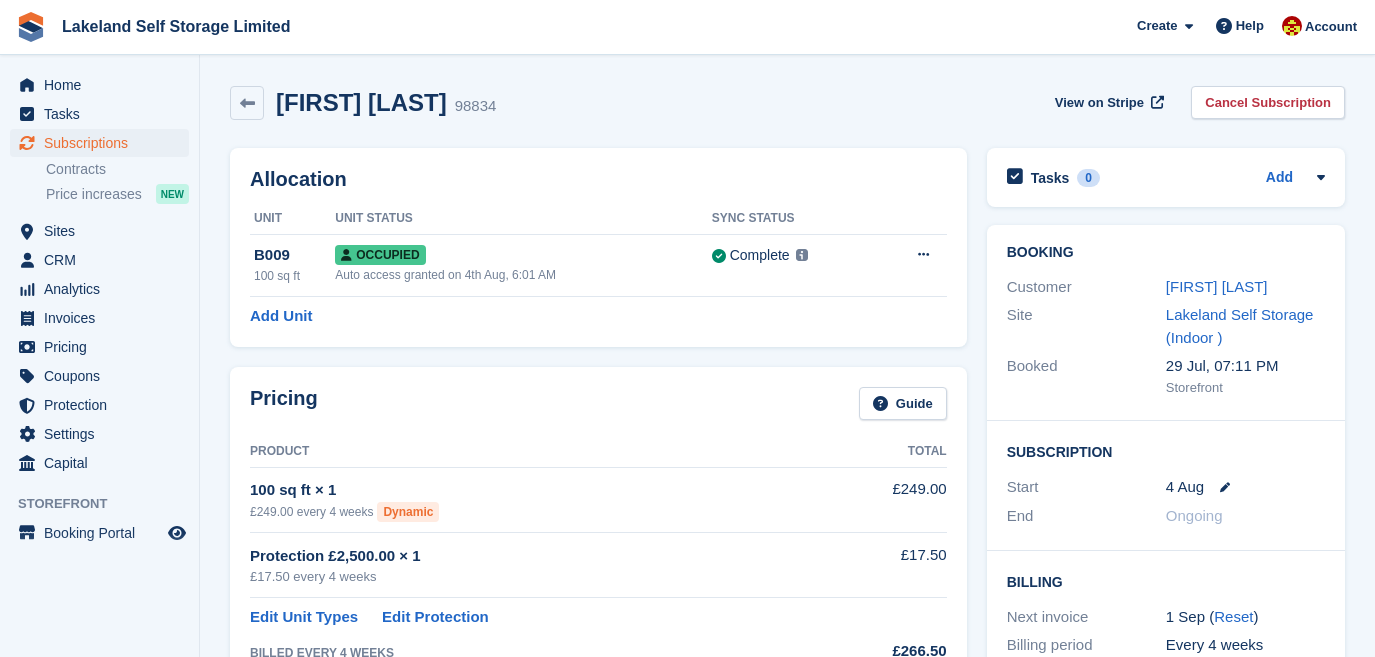 scroll, scrollTop: 0, scrollLeft: 0, axis: both 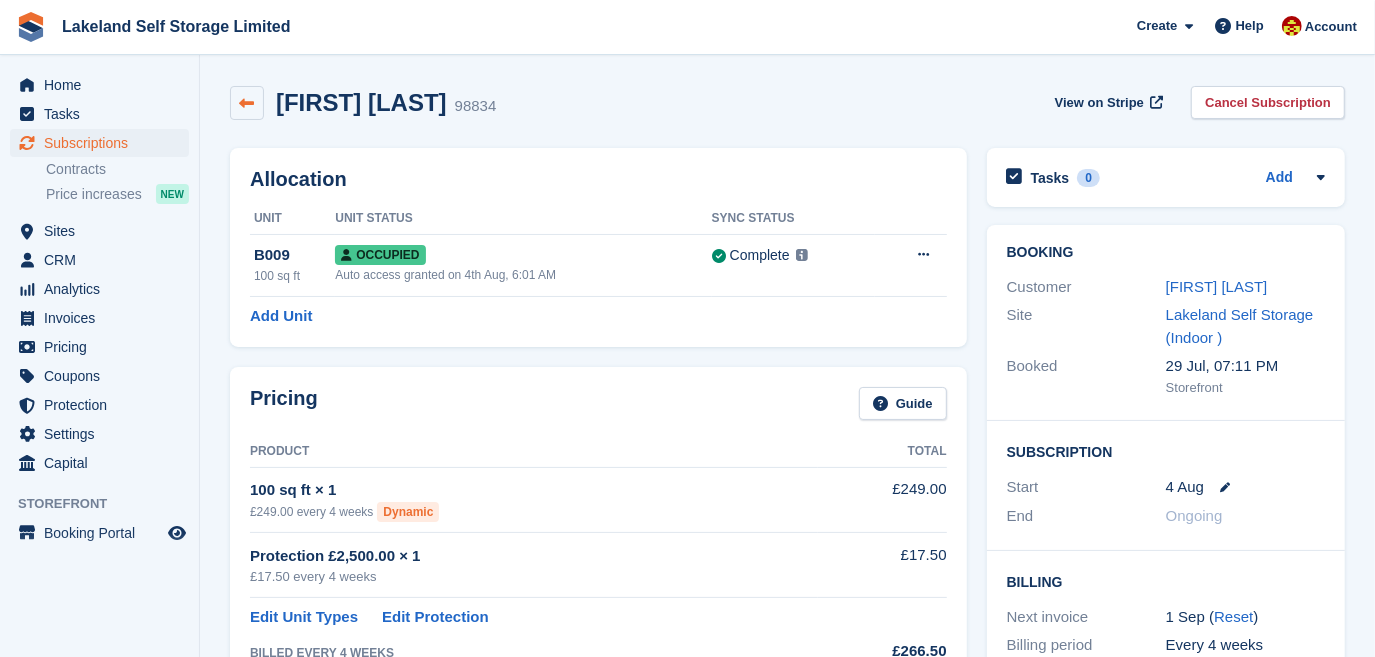 drag, startPoint x: 0, startPoint y: 0, endPoint x: 244, endPoint y: 101, distance: 264.07764 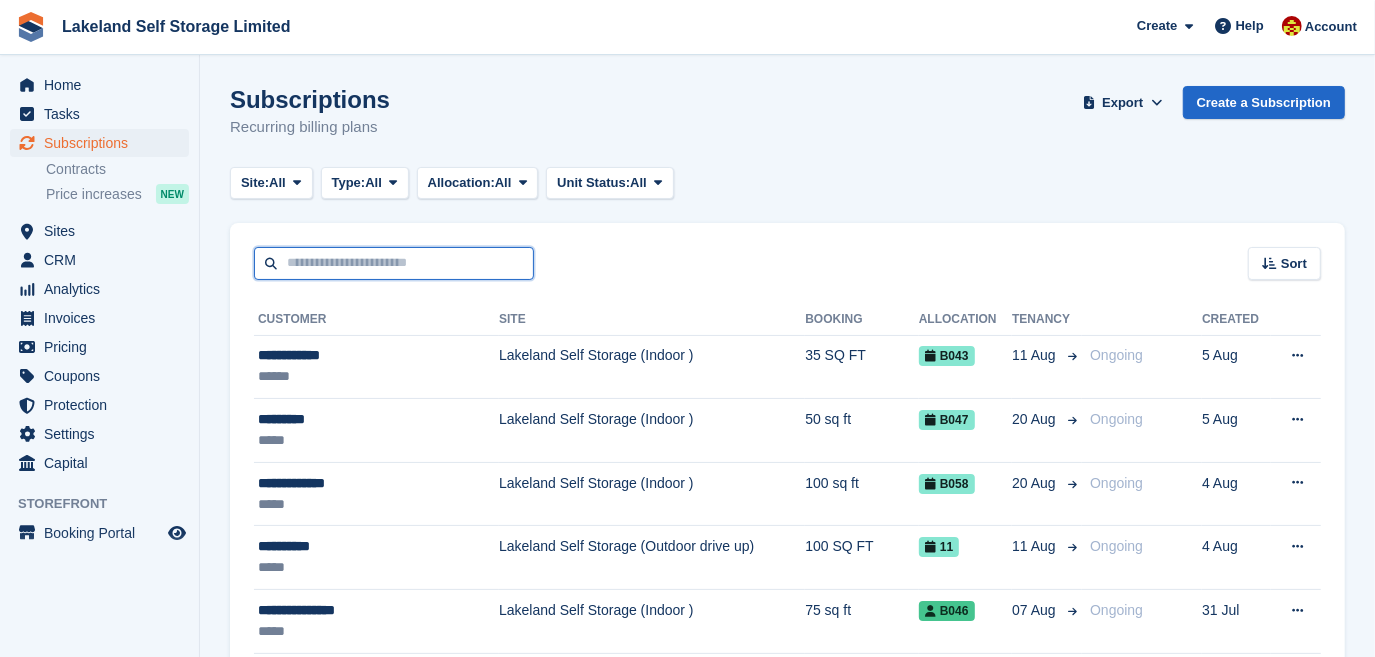 click at bounding box center [394, 263] 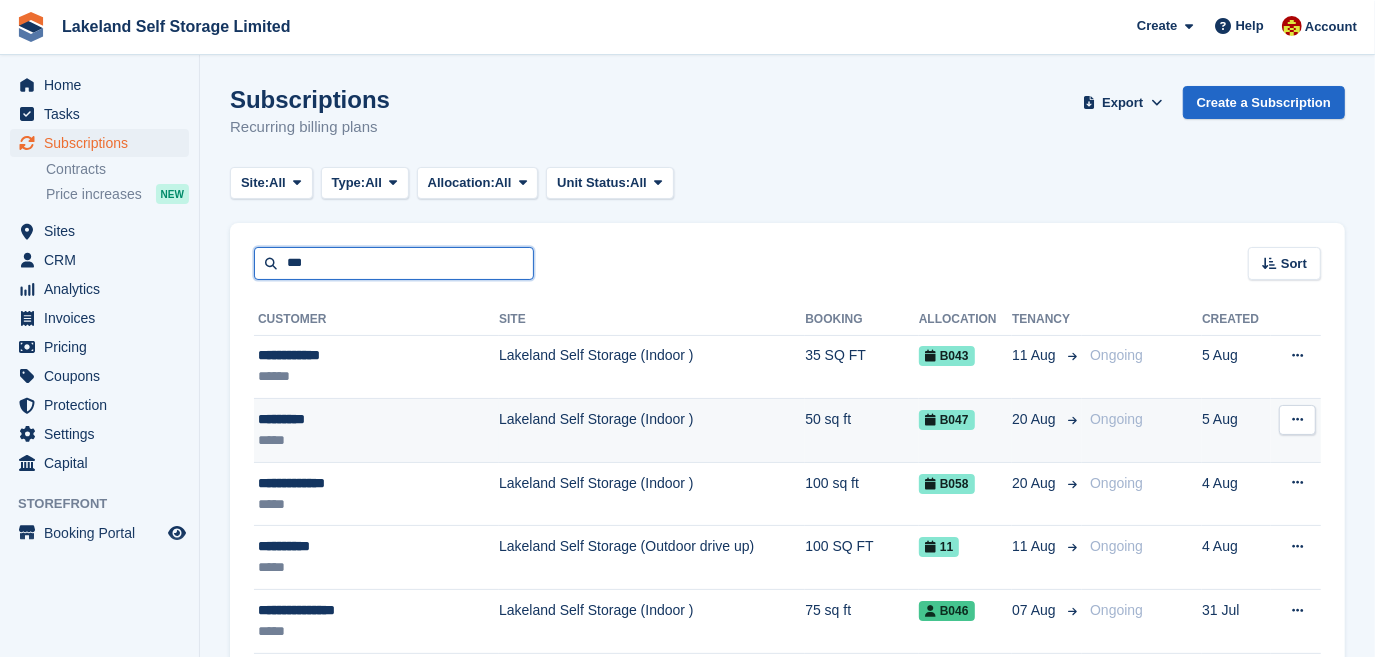 type on "*******" 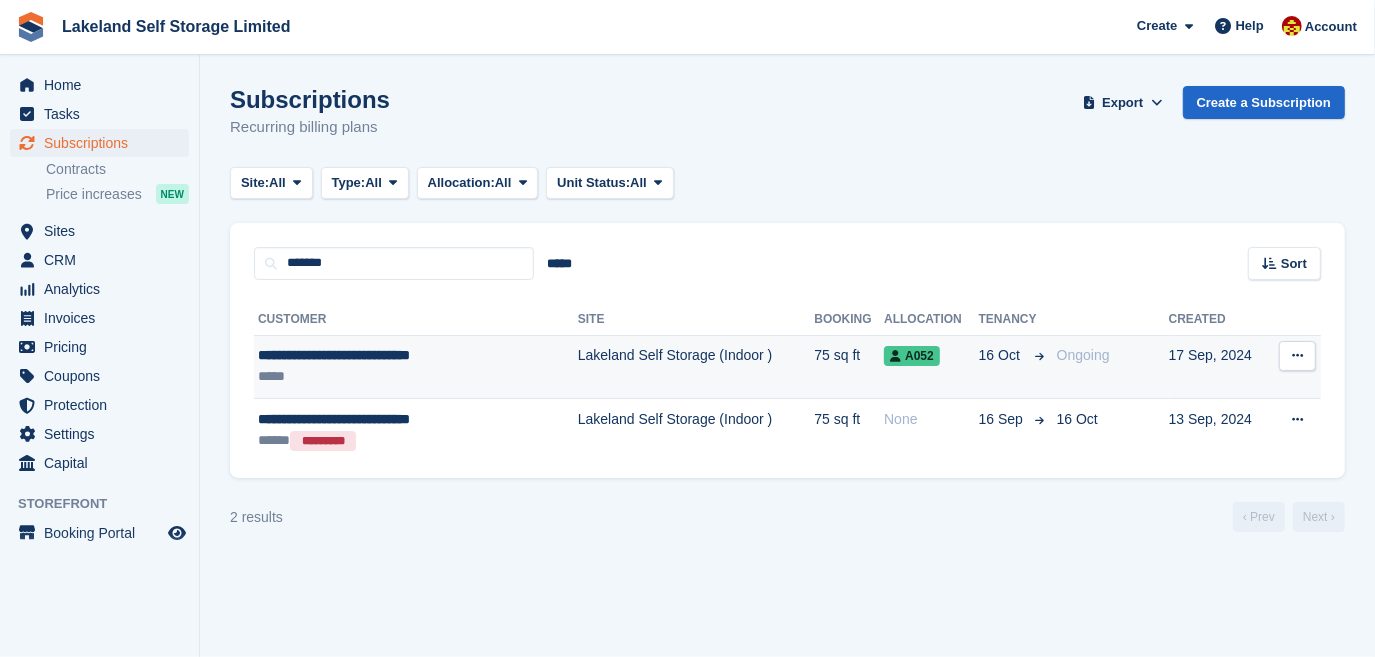 click on "Lakeland Self Storage  (Indoor )" at bounding box center (696, 367) 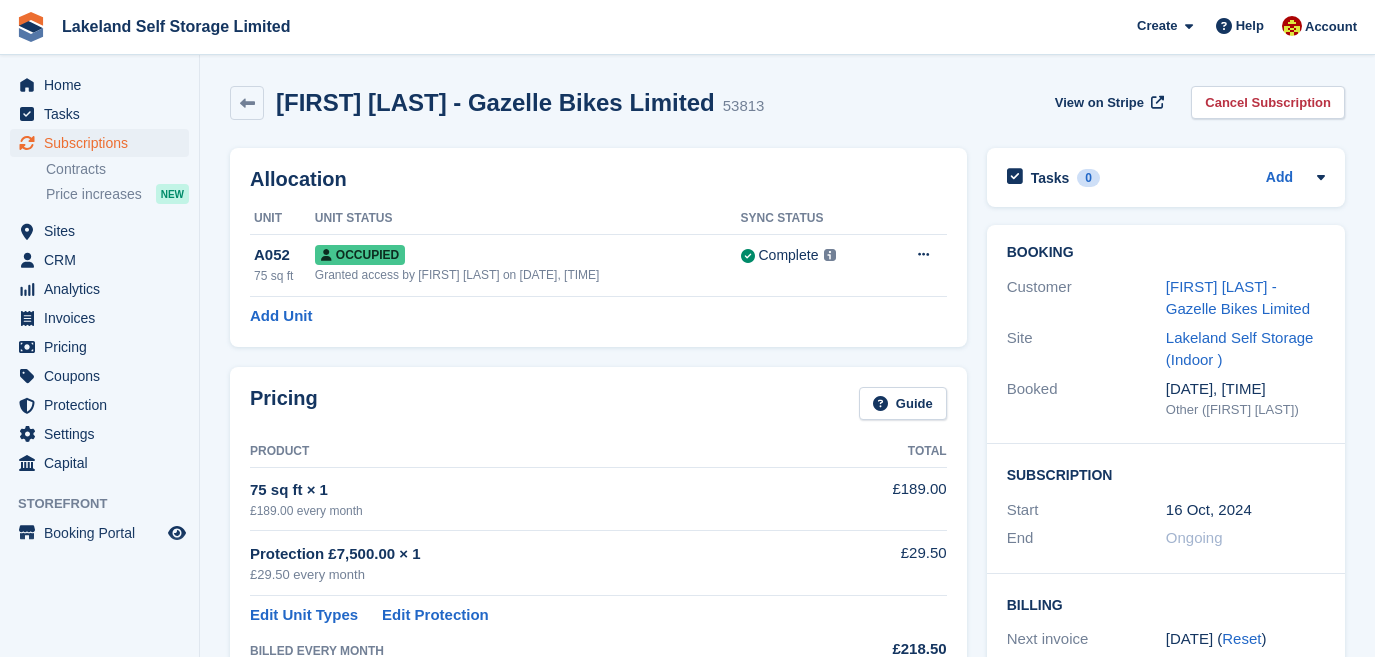 scroll, scrollTop: 0, scrollLeft: 0, axis: both 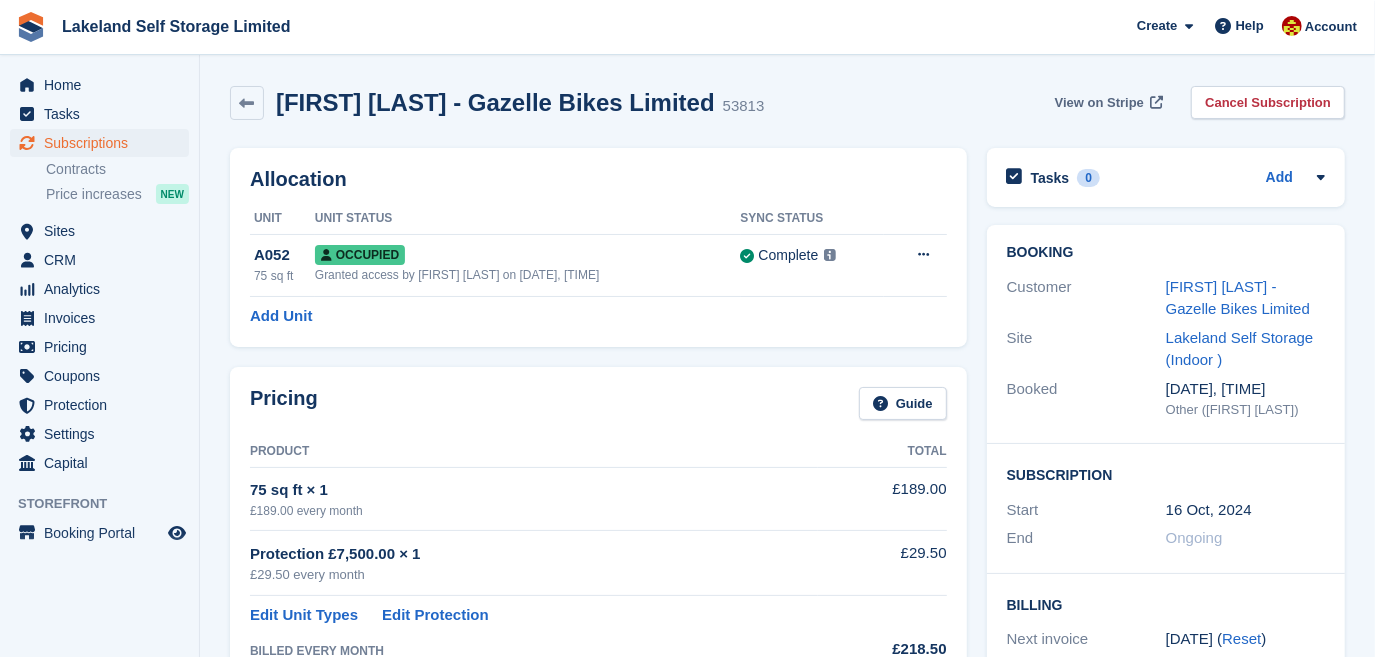 click on "View on Stripe" at bounding box center (1099, 103) 